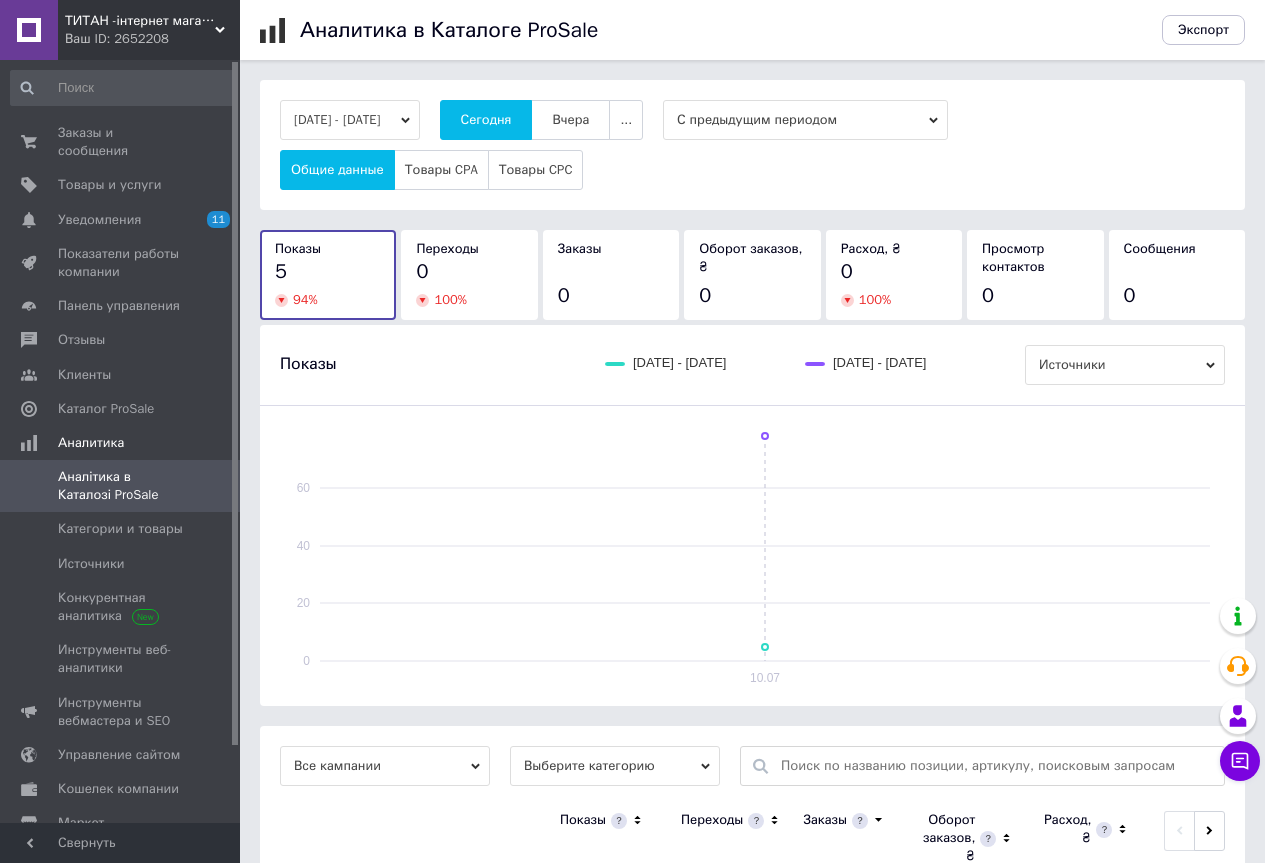 scroll, scrollTop: 0, scrollLeft: 0, axis: both 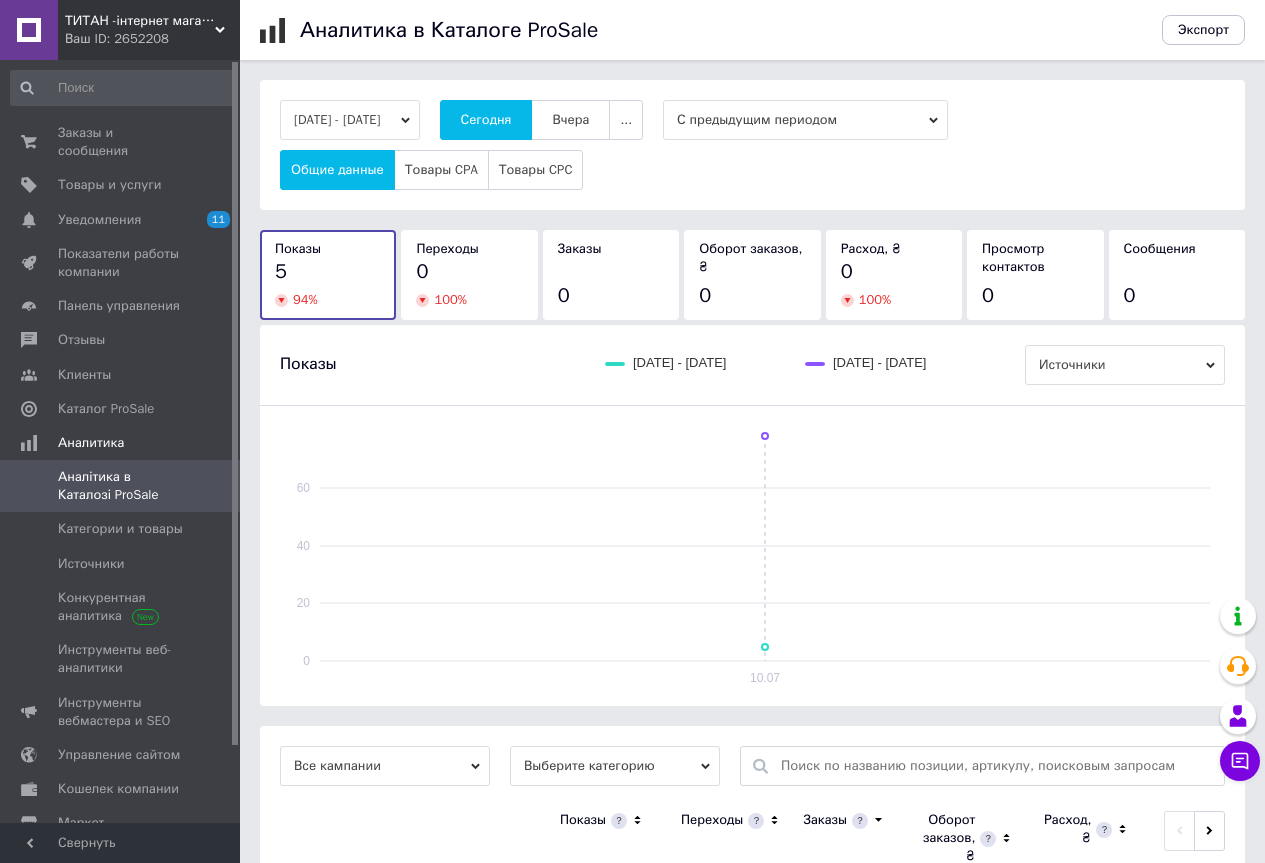 click on "Аналітика в Каталозі ProSale" at bounding box center [121, 486] 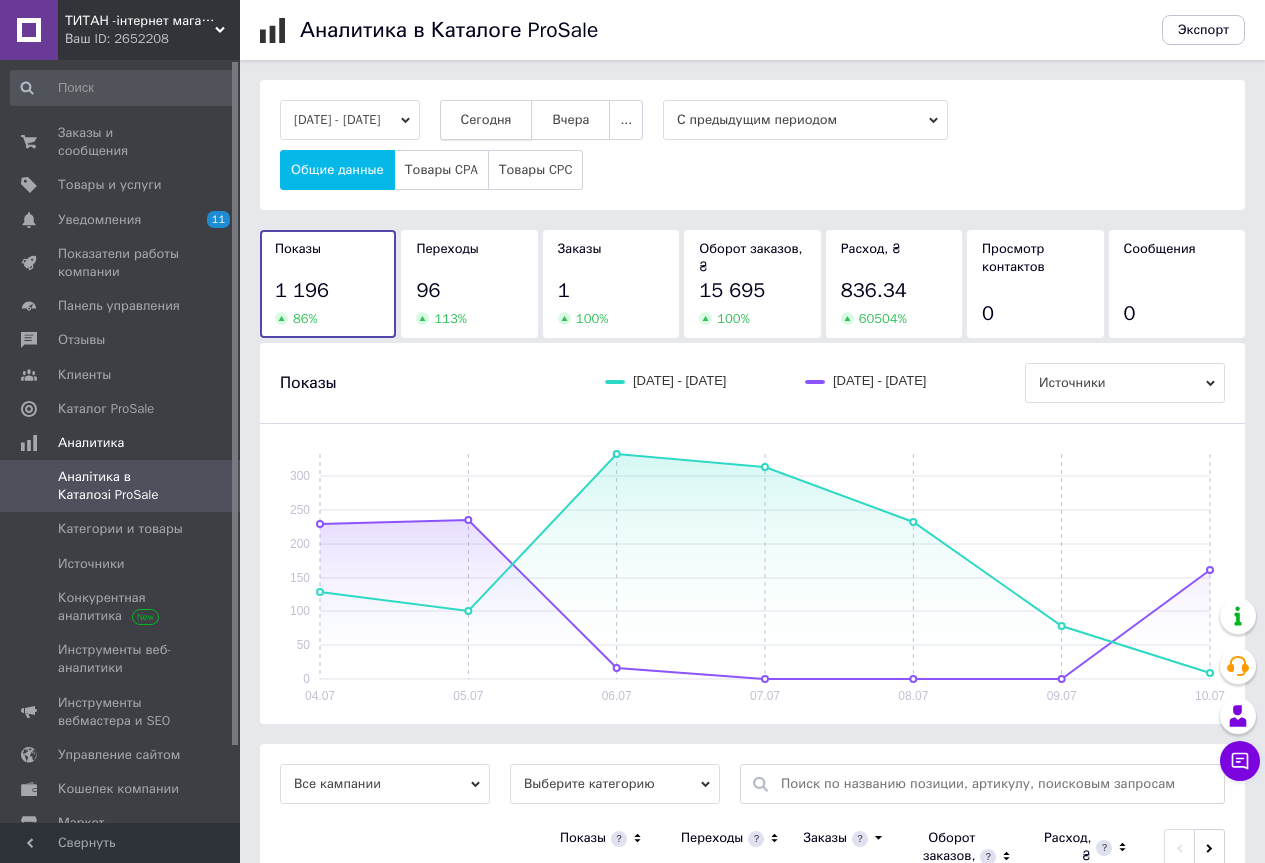 click on "Сегодня" at bounding box center [486, 120] 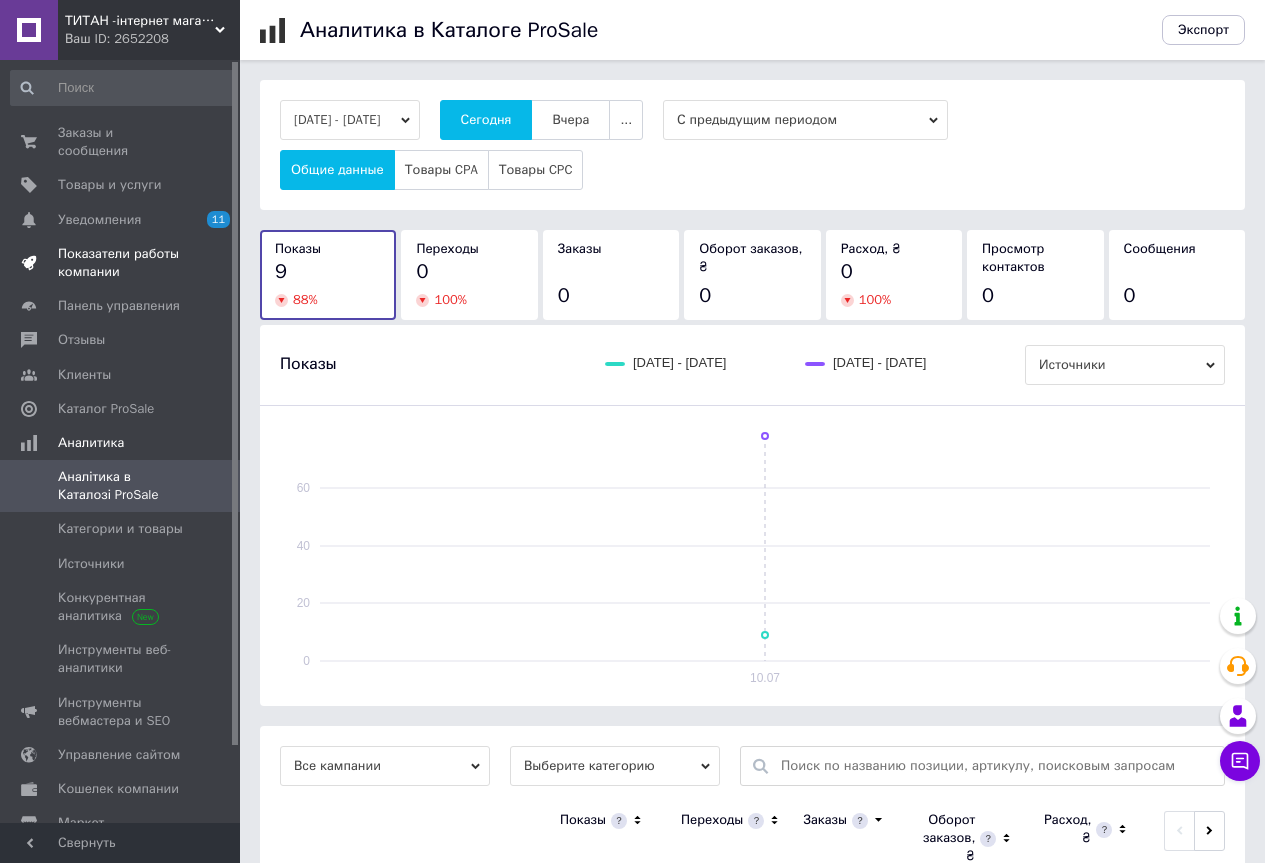 click on "Показатели работы компании" at bounding box center (121, 263) 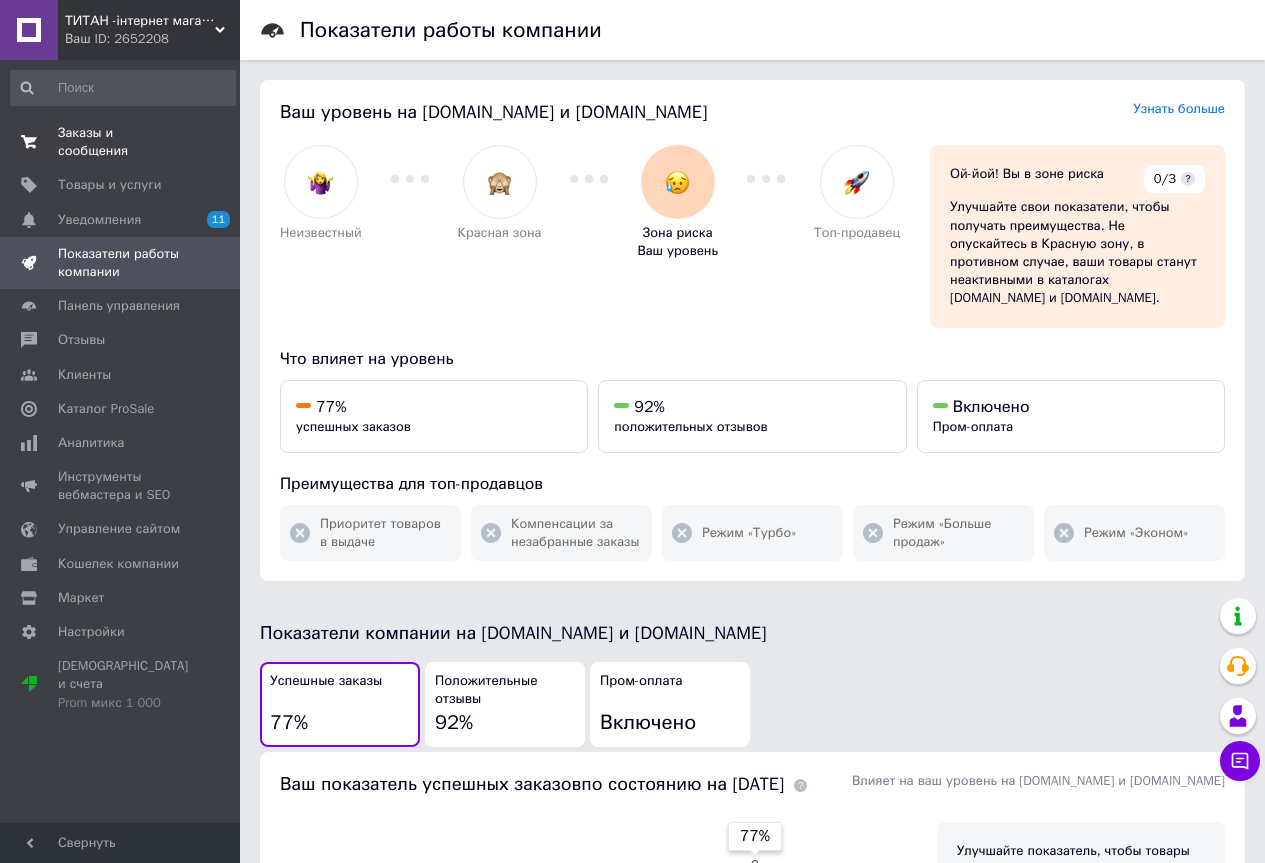 click on "Заказы и сообщения" at bounding box center (121, 142) 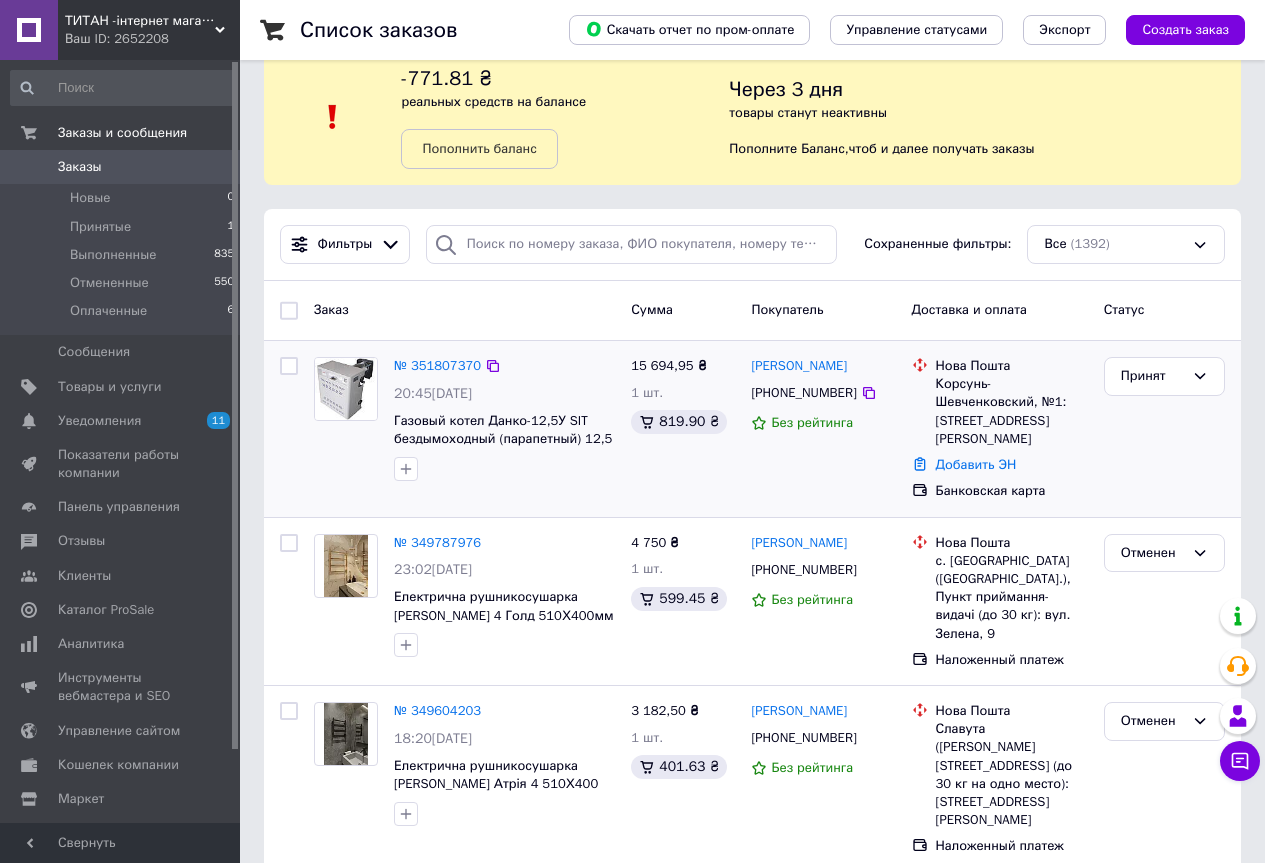 scroll, scrollTop: 0, scrollLeft: 0, axis: both 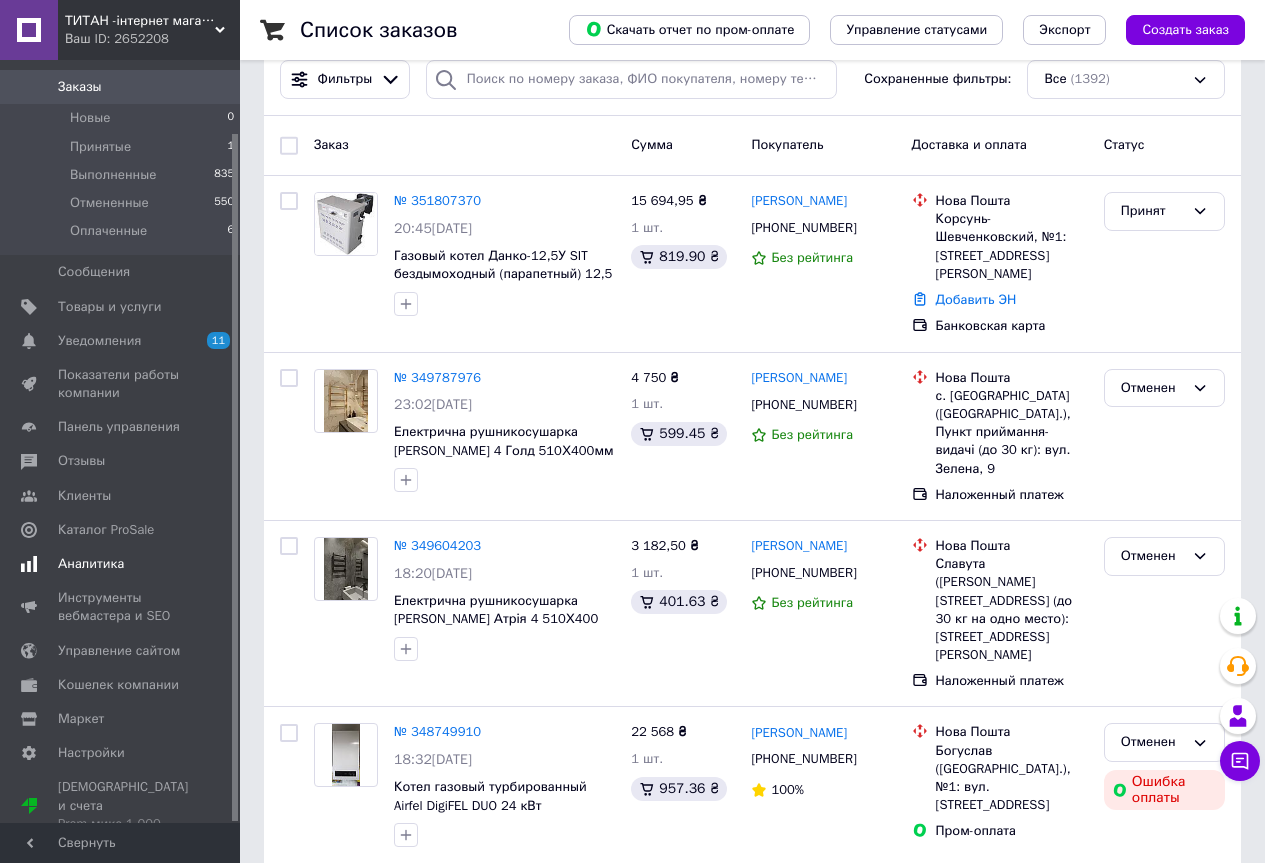 click on "Аналитика" at bounding box center (91, 564) 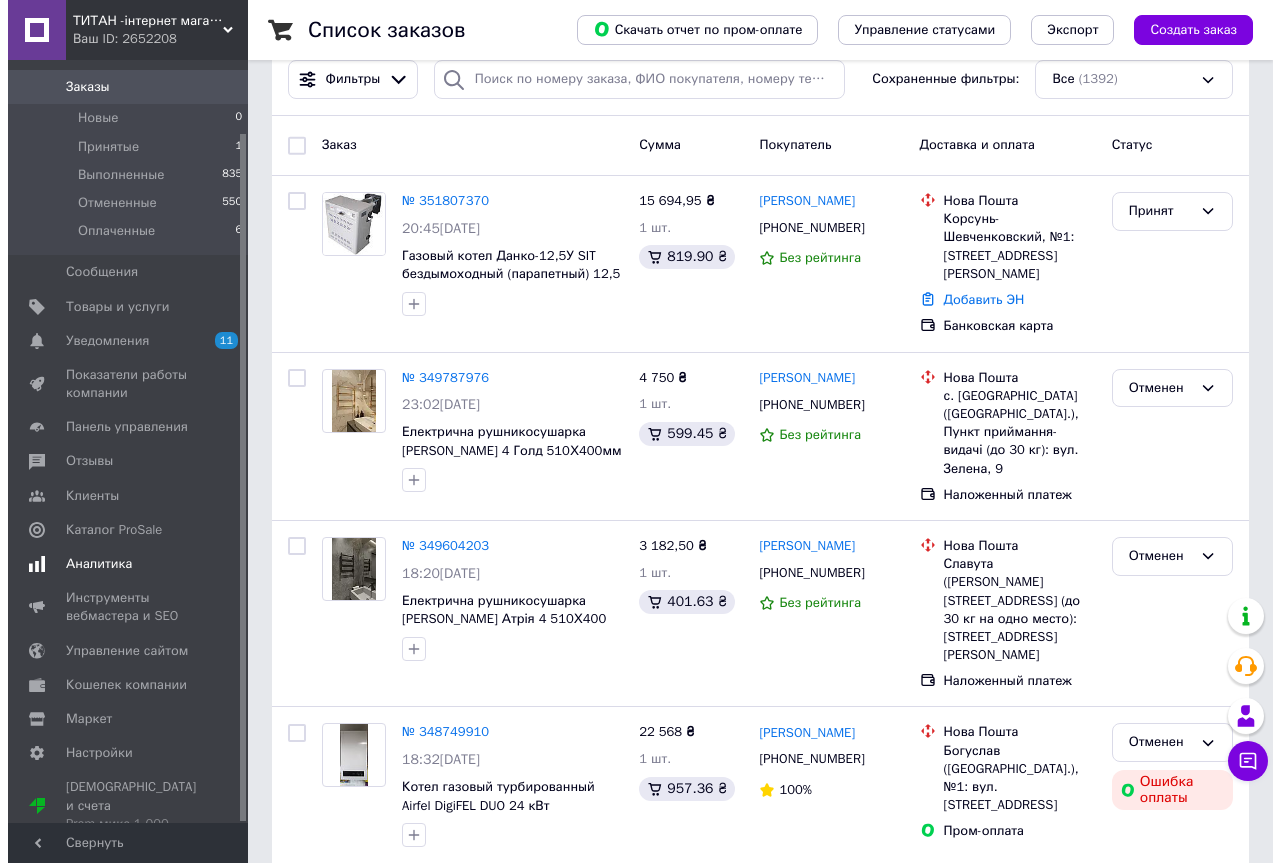 scroll, scrollTop: 0, scrollLeft: 0, axis: both 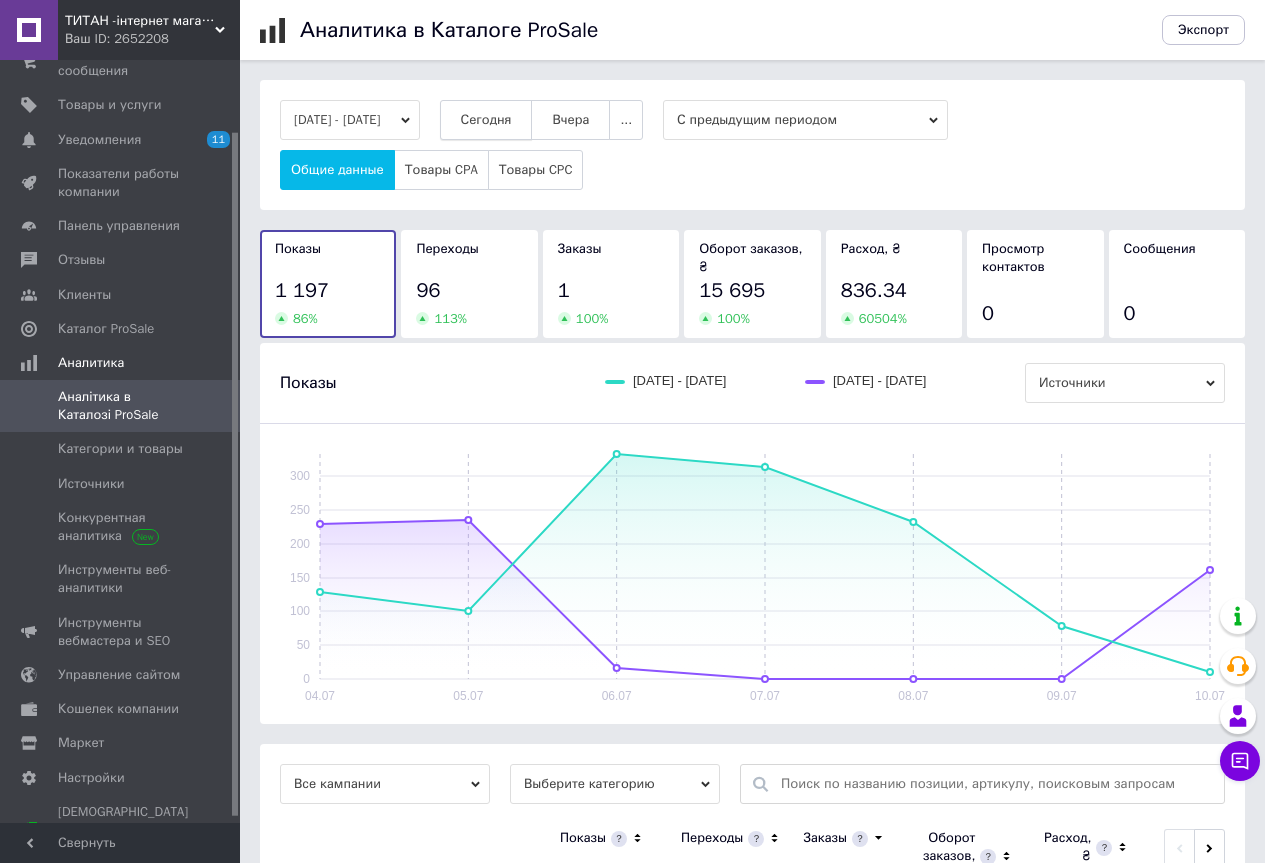 click on "Сегодня" at bounding box center (486, 120) 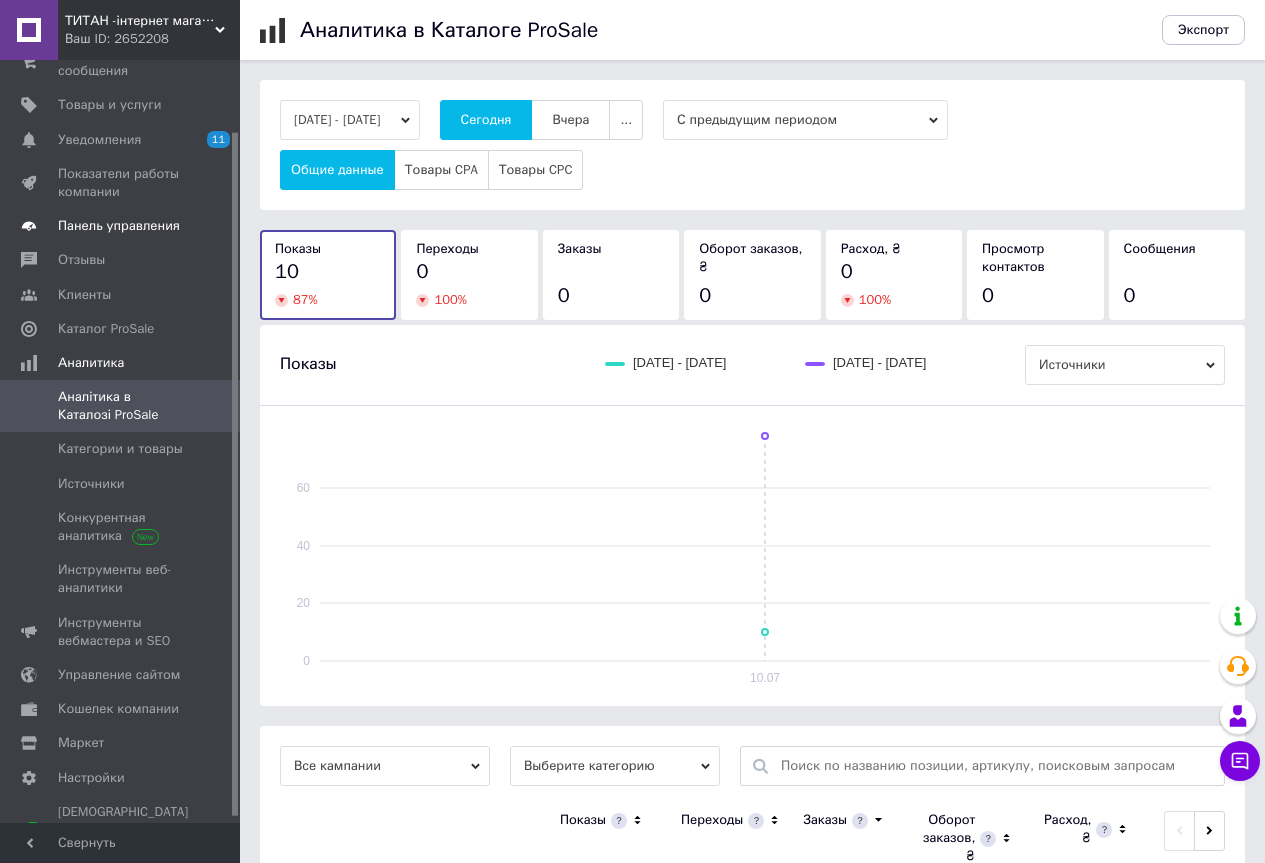 click on "Каталог ProSale" at bounding box center (106, 329) 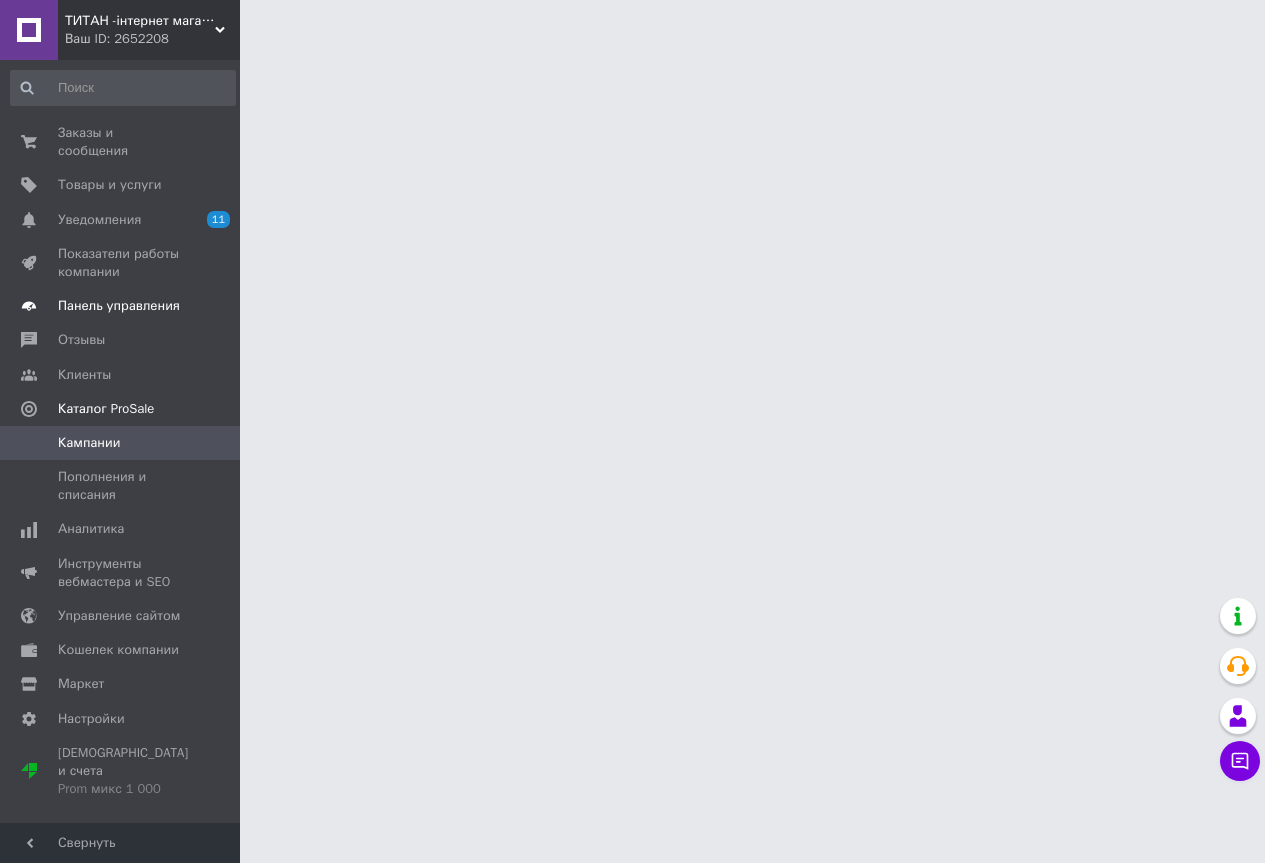 scroll, scrollTop: 0, scrollLeft: 0, axis: both 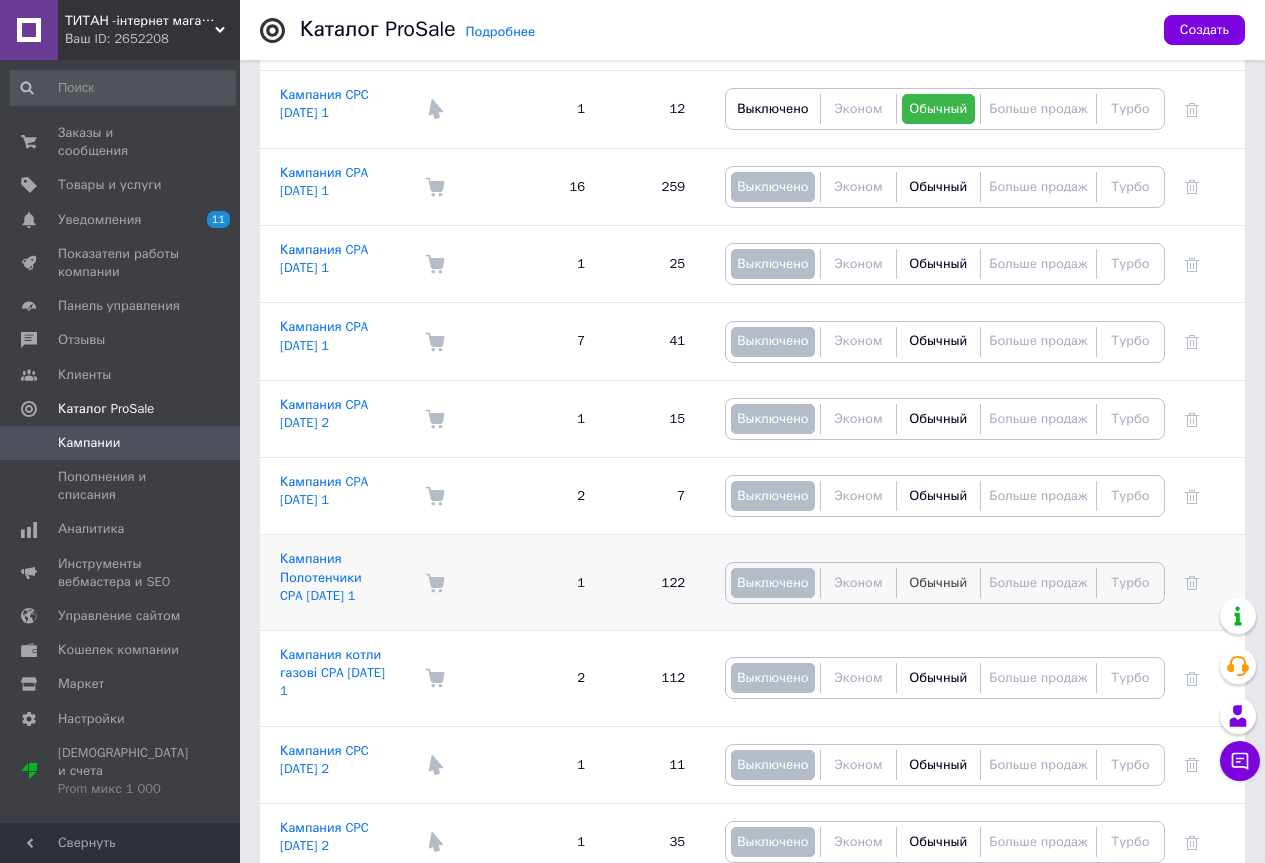 click on "Обычный" at bounding box center [938, 582] 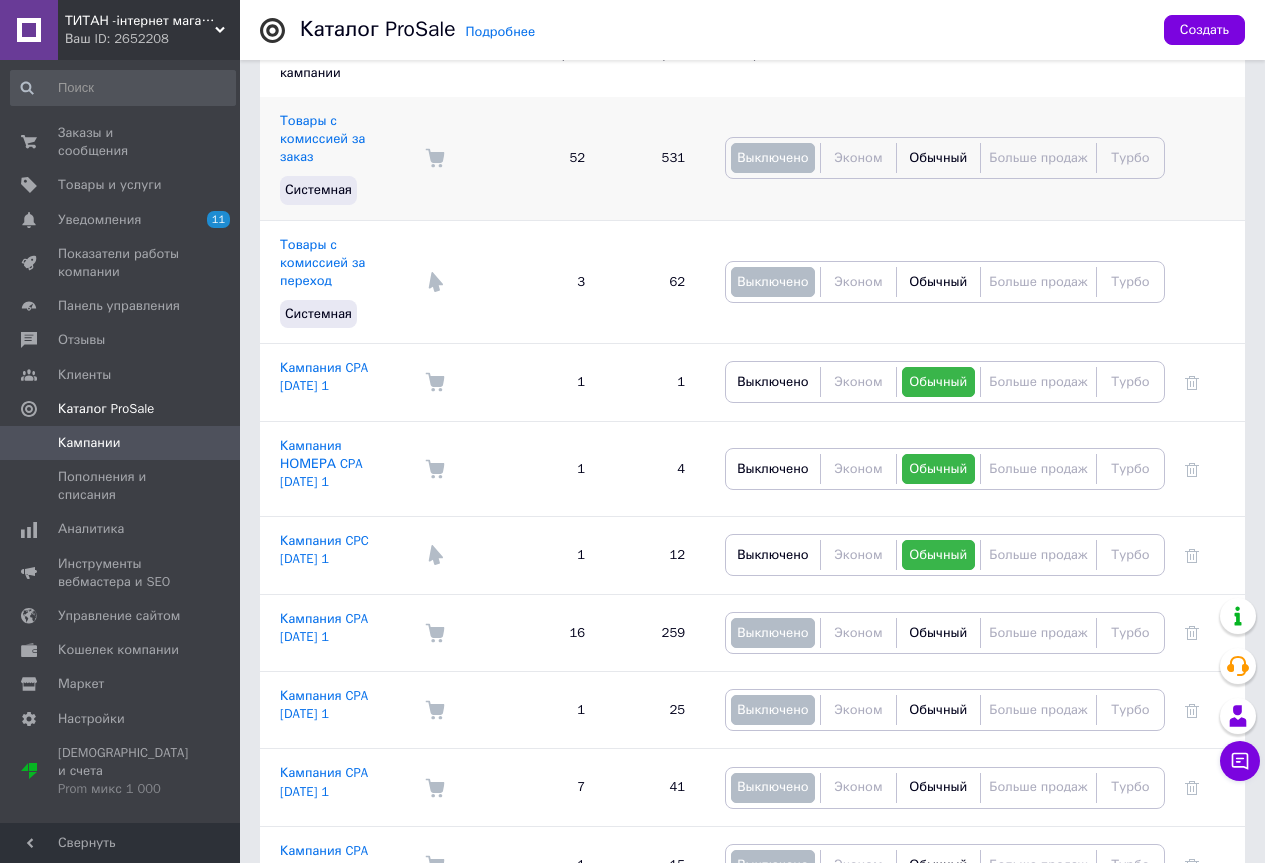 scroll, scrollTop: 0, scrollLeft: 0, axis: both 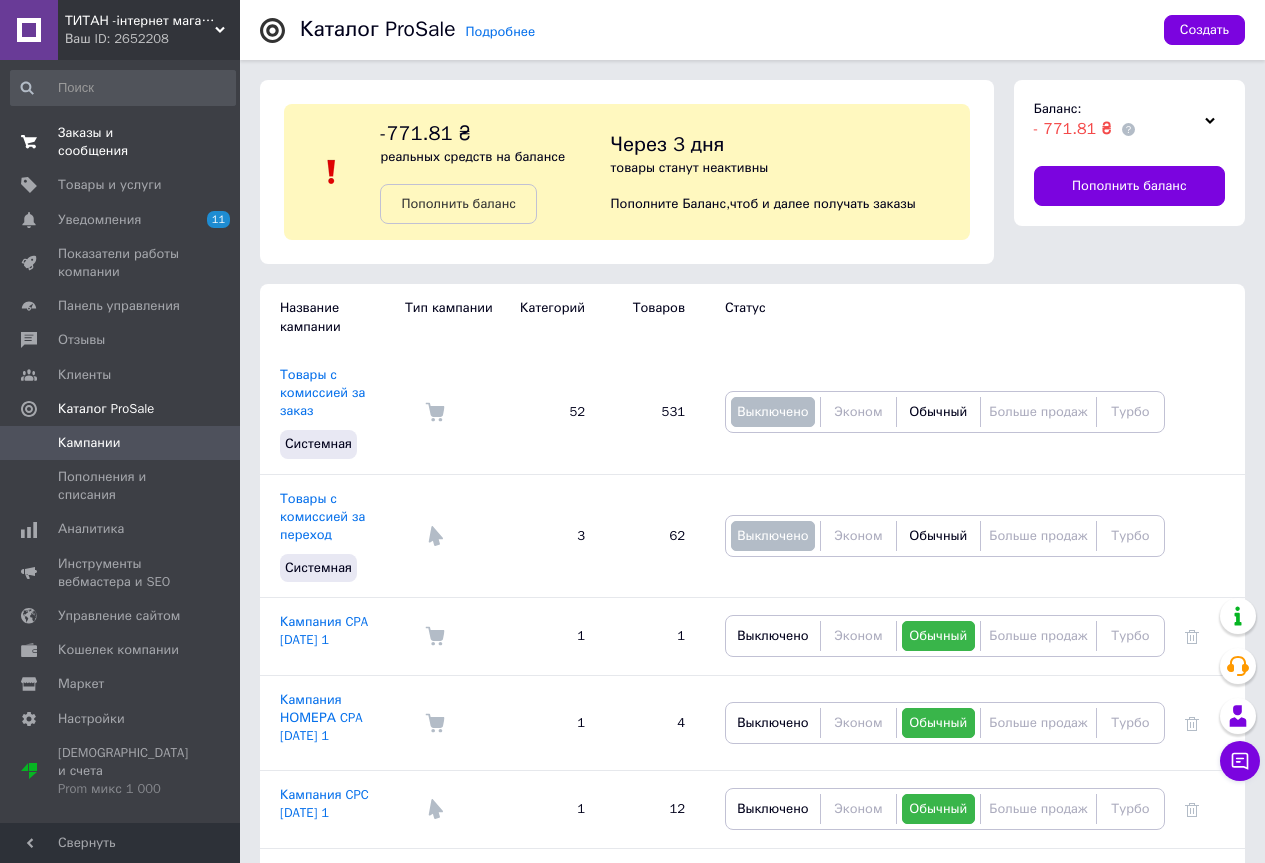 click on "Заказы и сообщения" at bounding box center [121, 142] 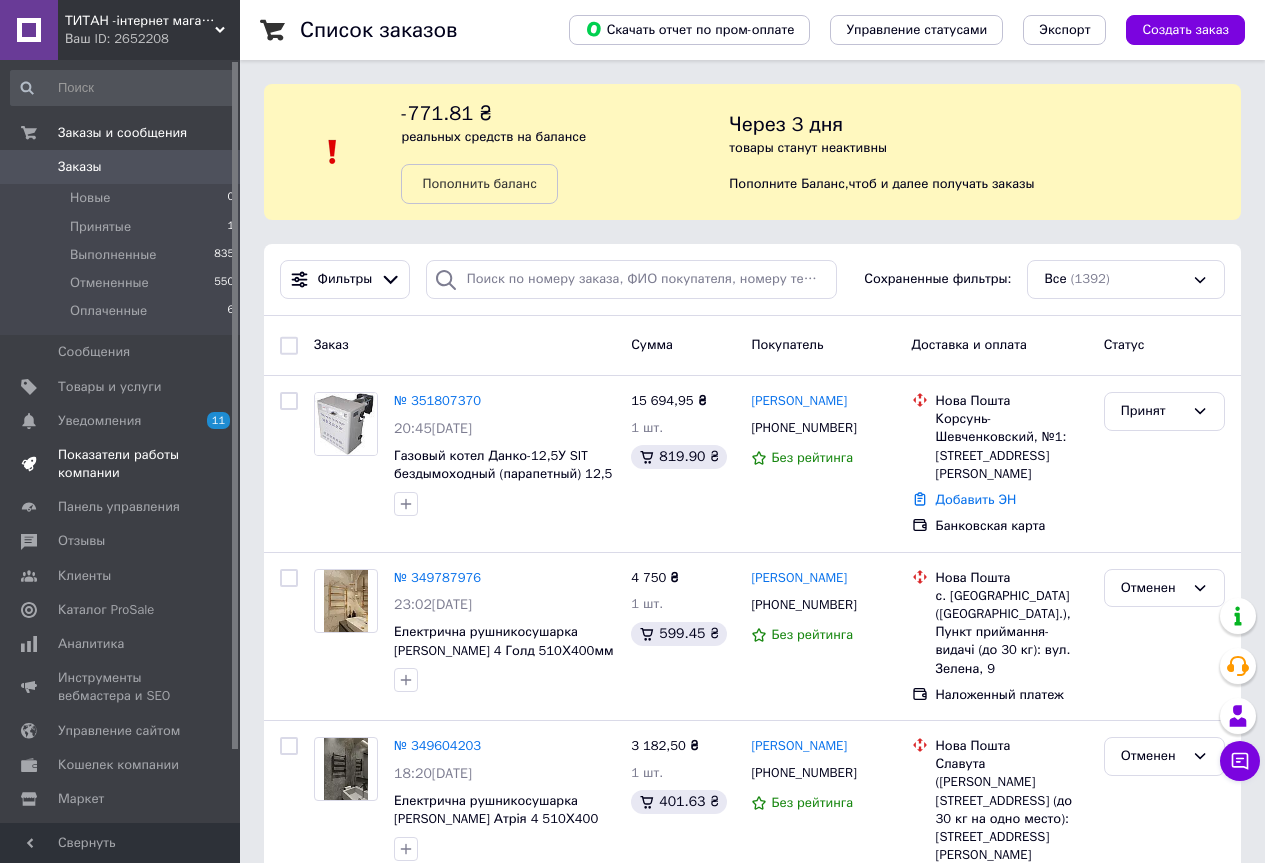 click on "Показатели работы компании" at bounding box center [121, 464] 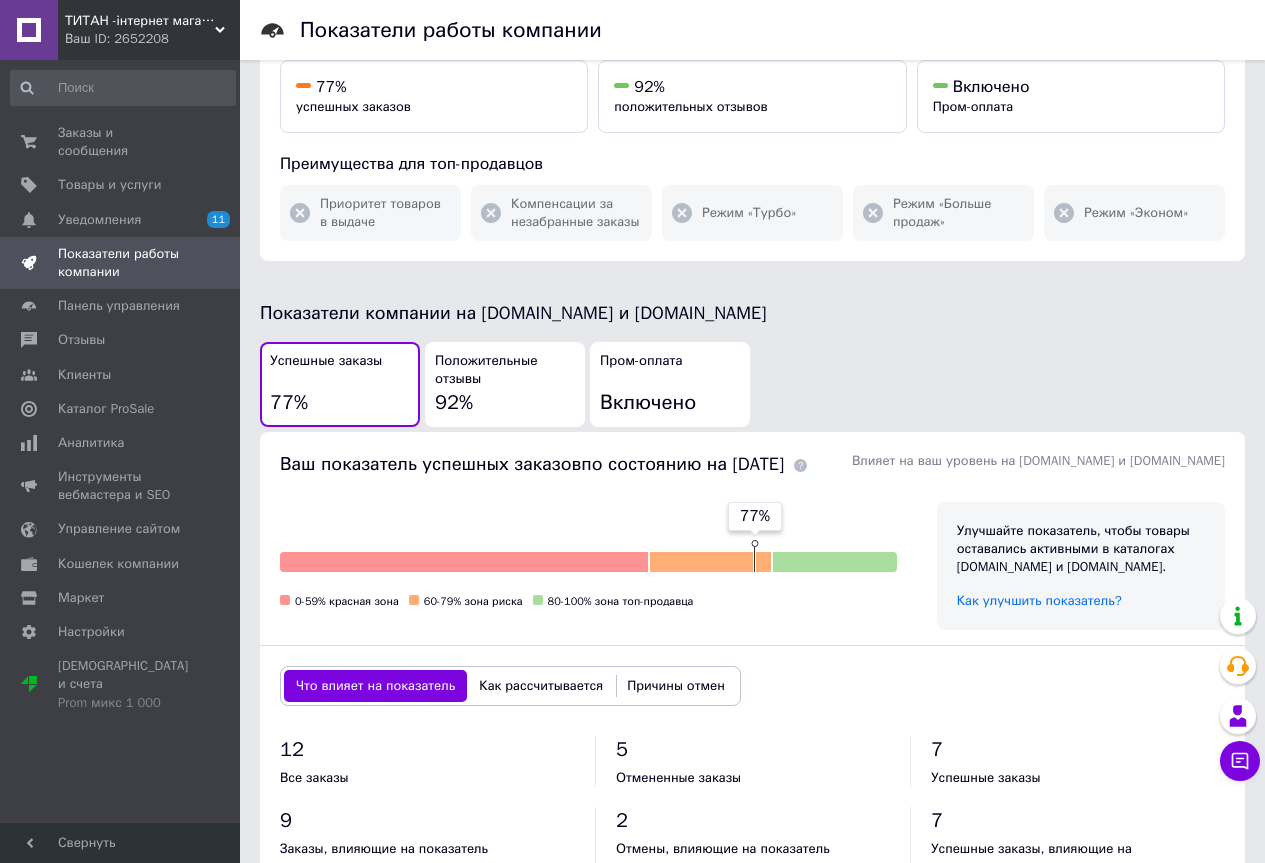 scroll, scrollTop: 300, scrollLeft: 0, axis: vertical 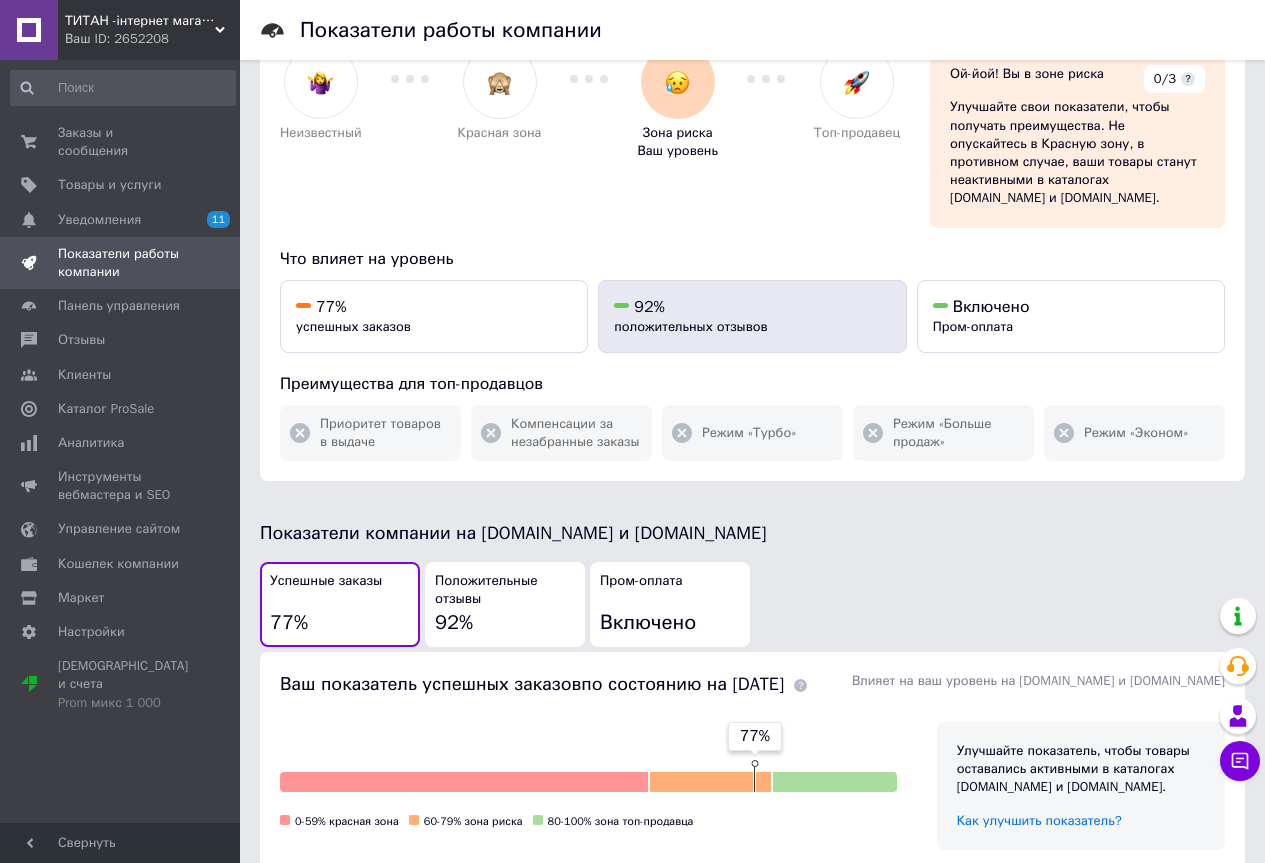 click on "92%" at bounding box center [752, 307] 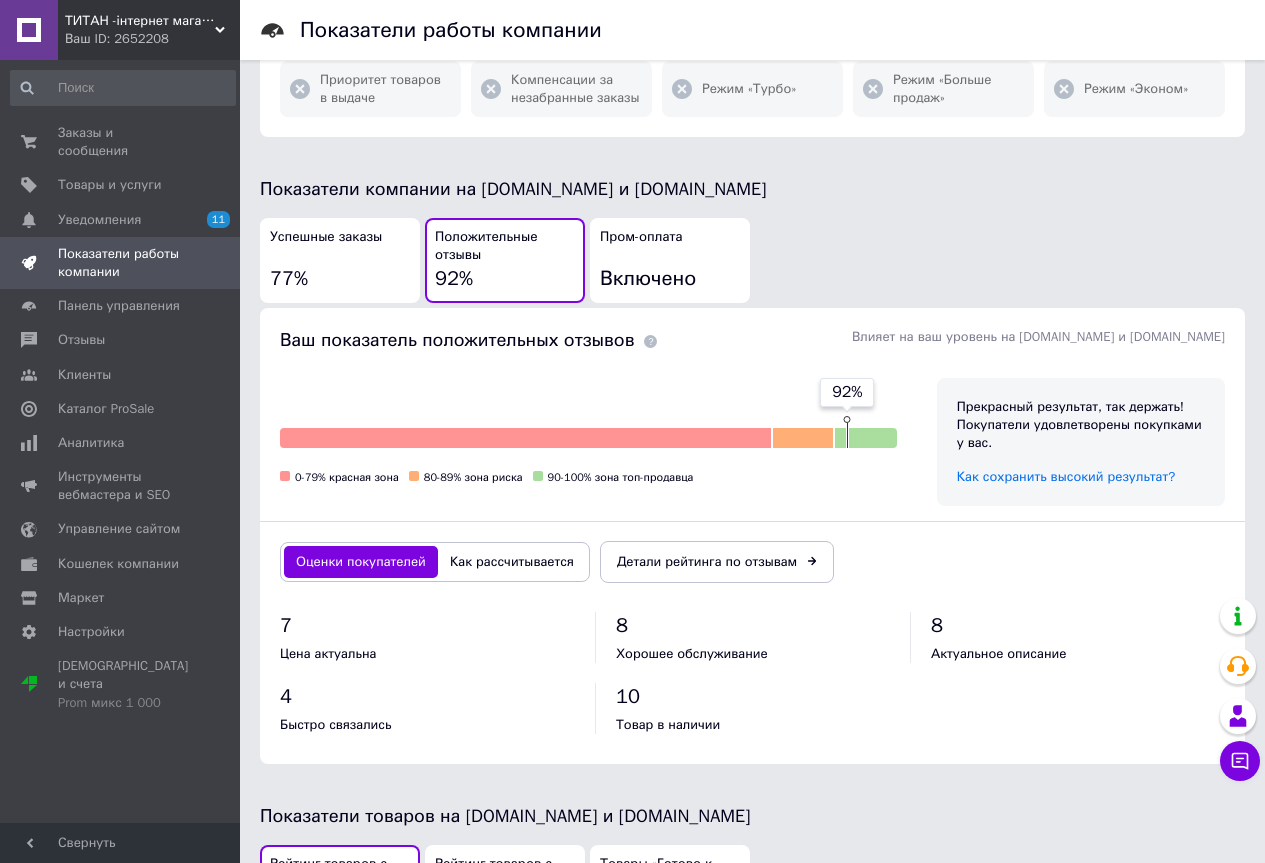 scroll, scrollTop: 559, scrollLeft: 0, axis: vertical 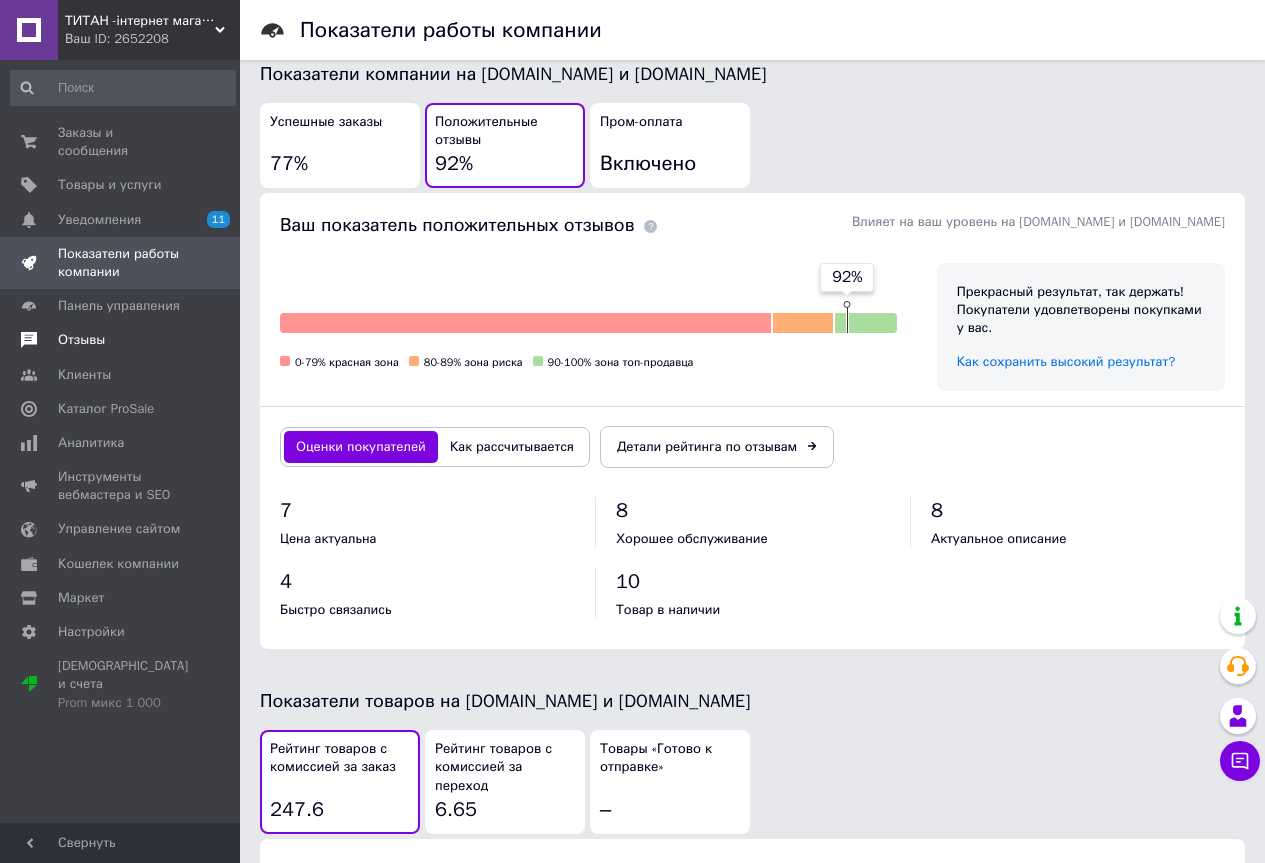 click on "Отзывы" at bounding box center (81, 340) 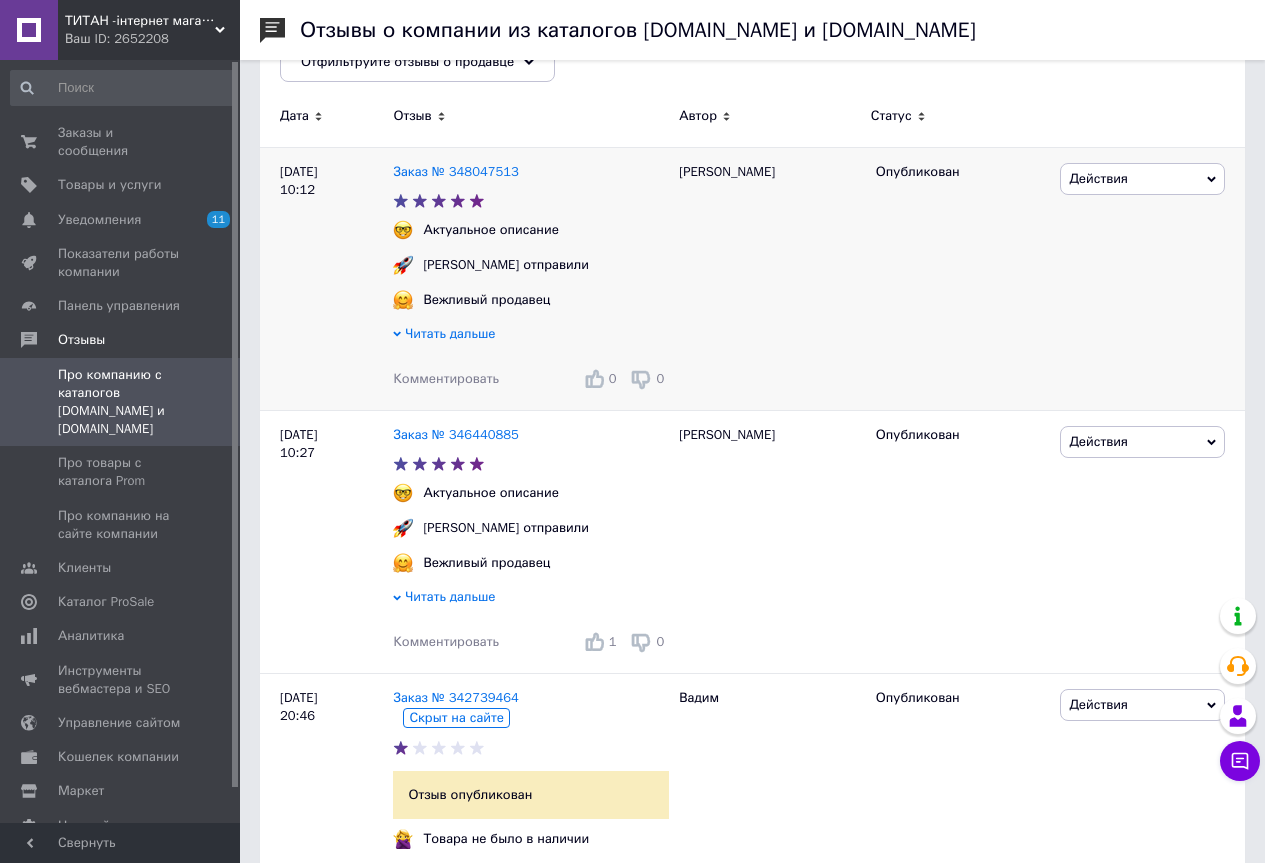 scroll, scrollTop: 0, scrollLeft: 0, axis: both 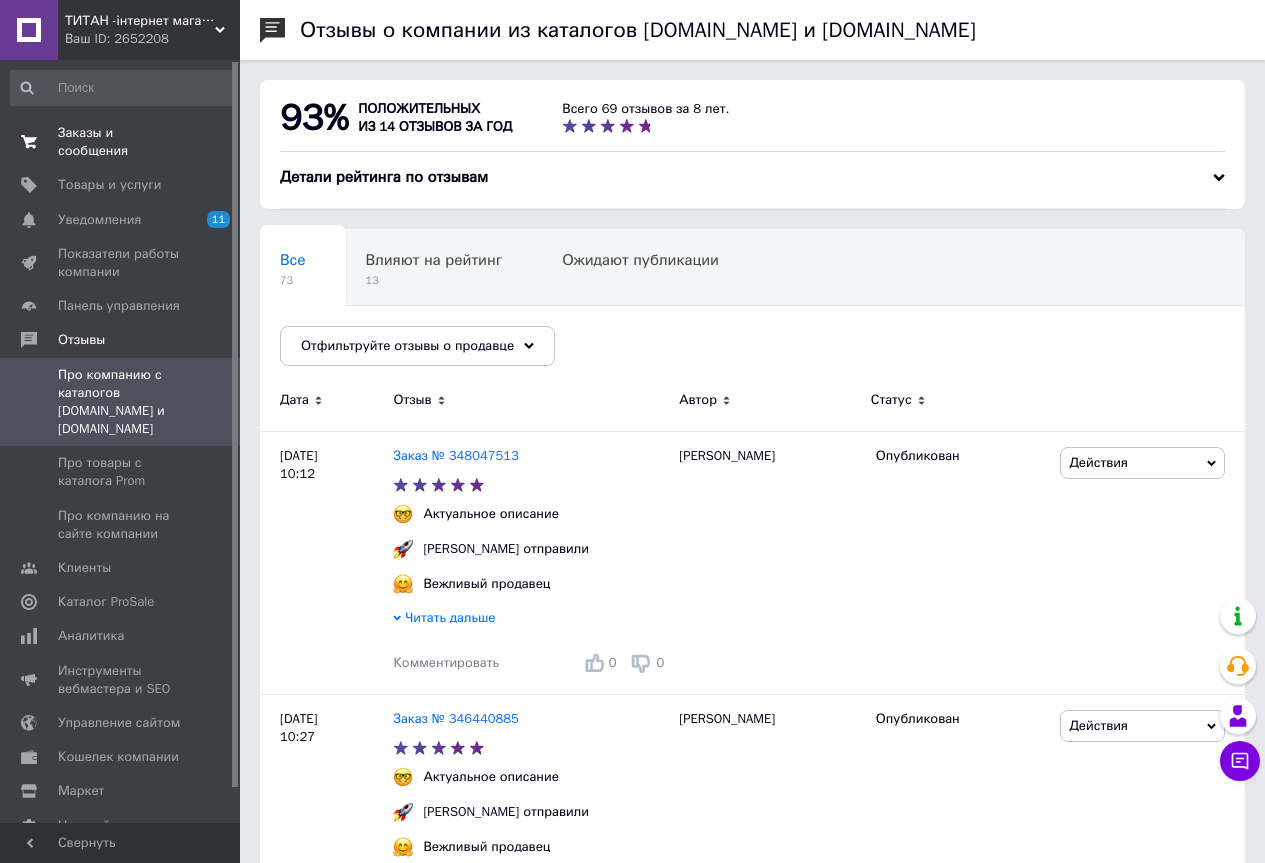 click on "Заказы и сообщения 0 0" at bounding box center [123, 142] 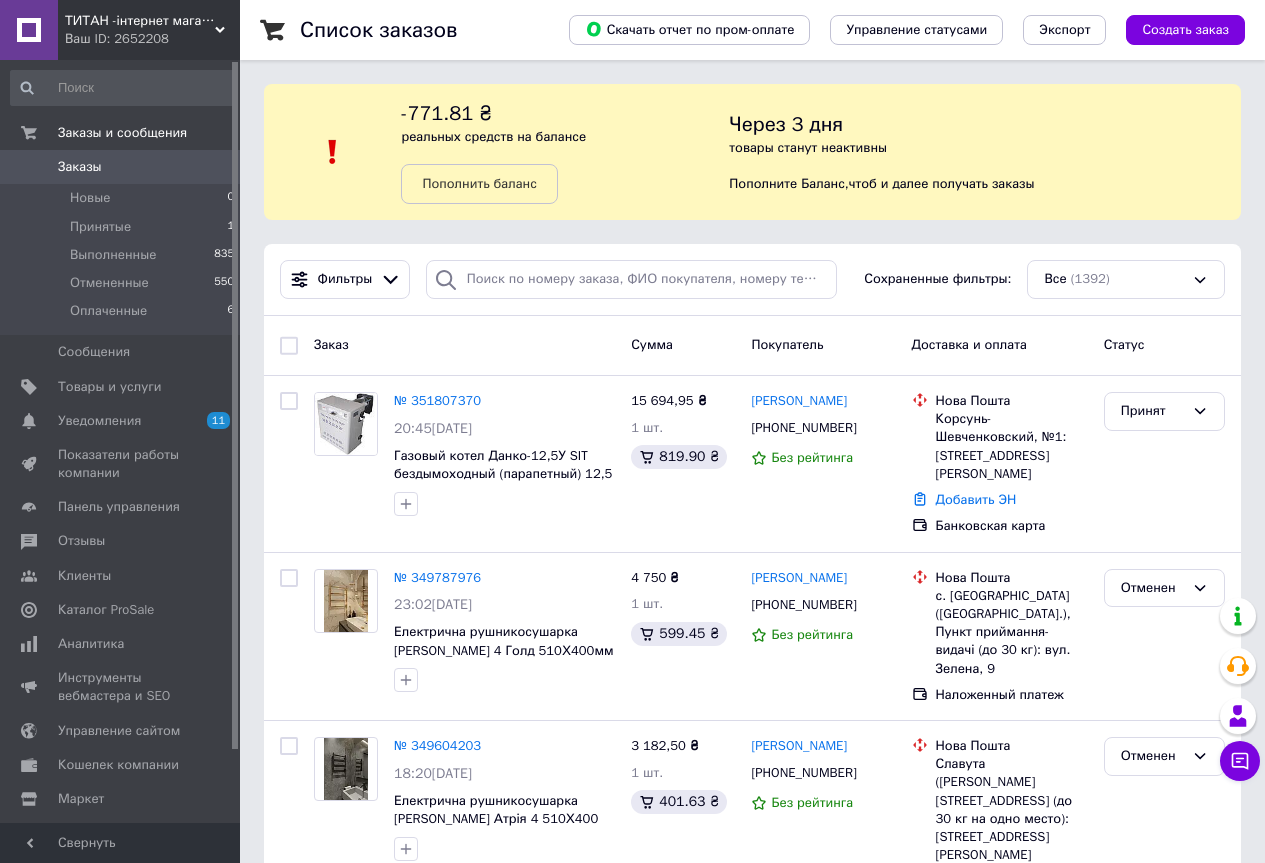 click on "№ 351807370" at bounding box center (437, 400) 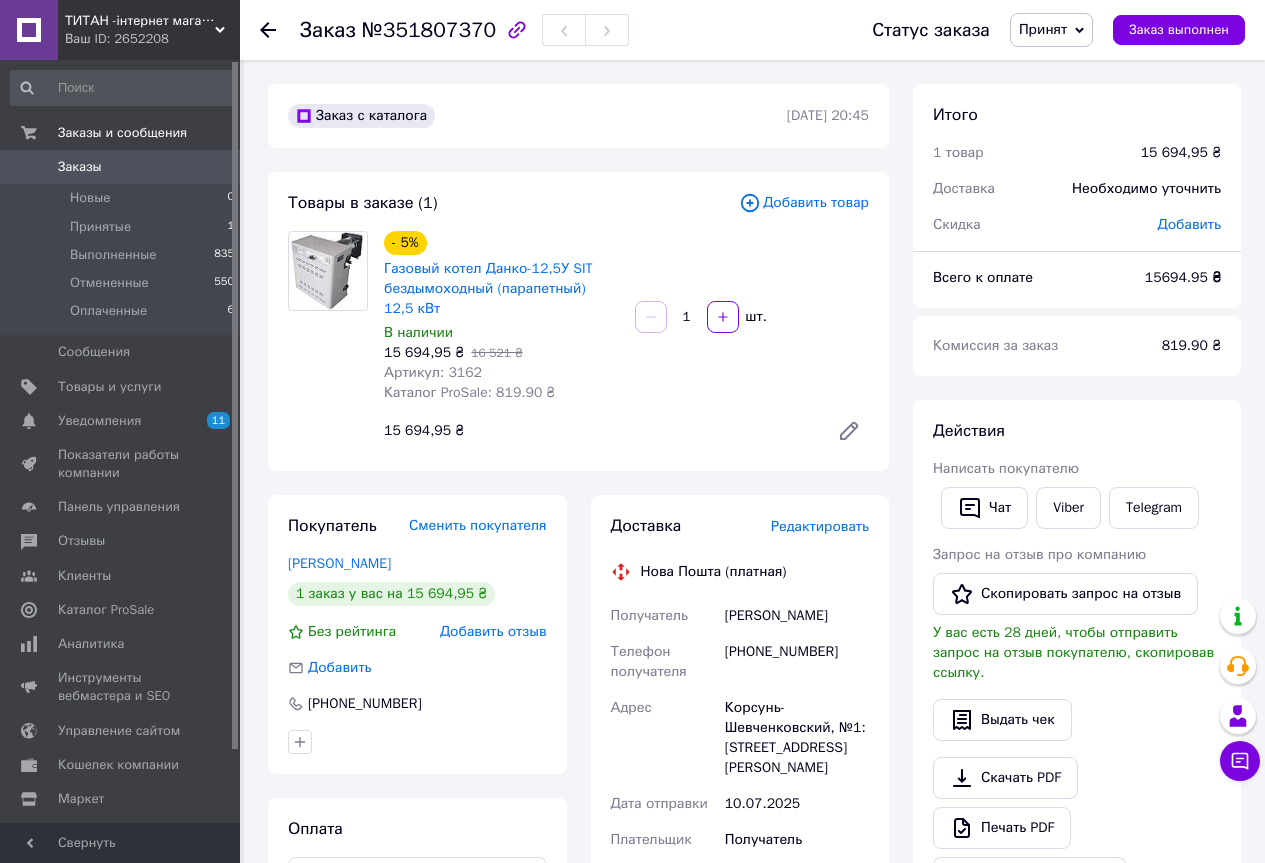 click on "Заказы" at bounding box center (121, 167) 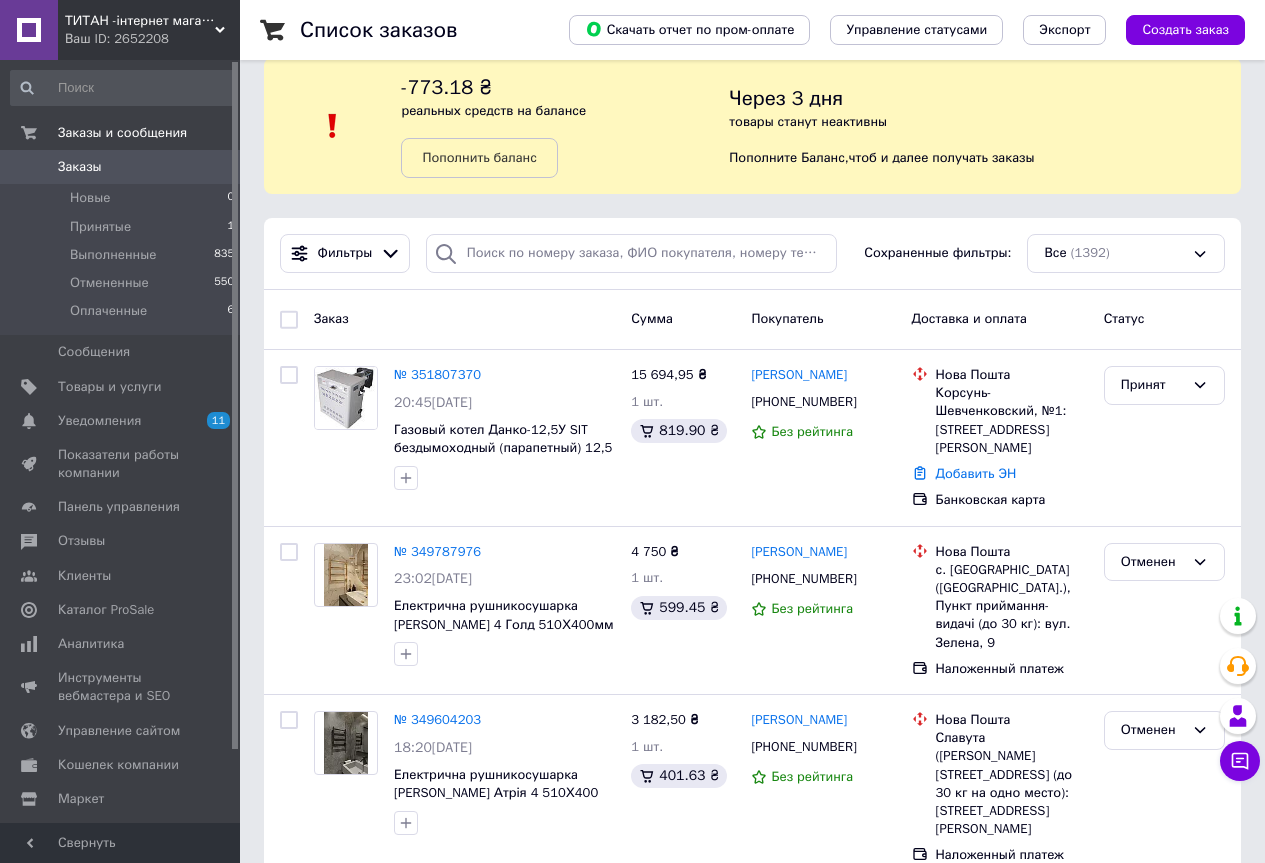 scroll, scrollTop: 100, scrollLeft: 0, axis: vertical 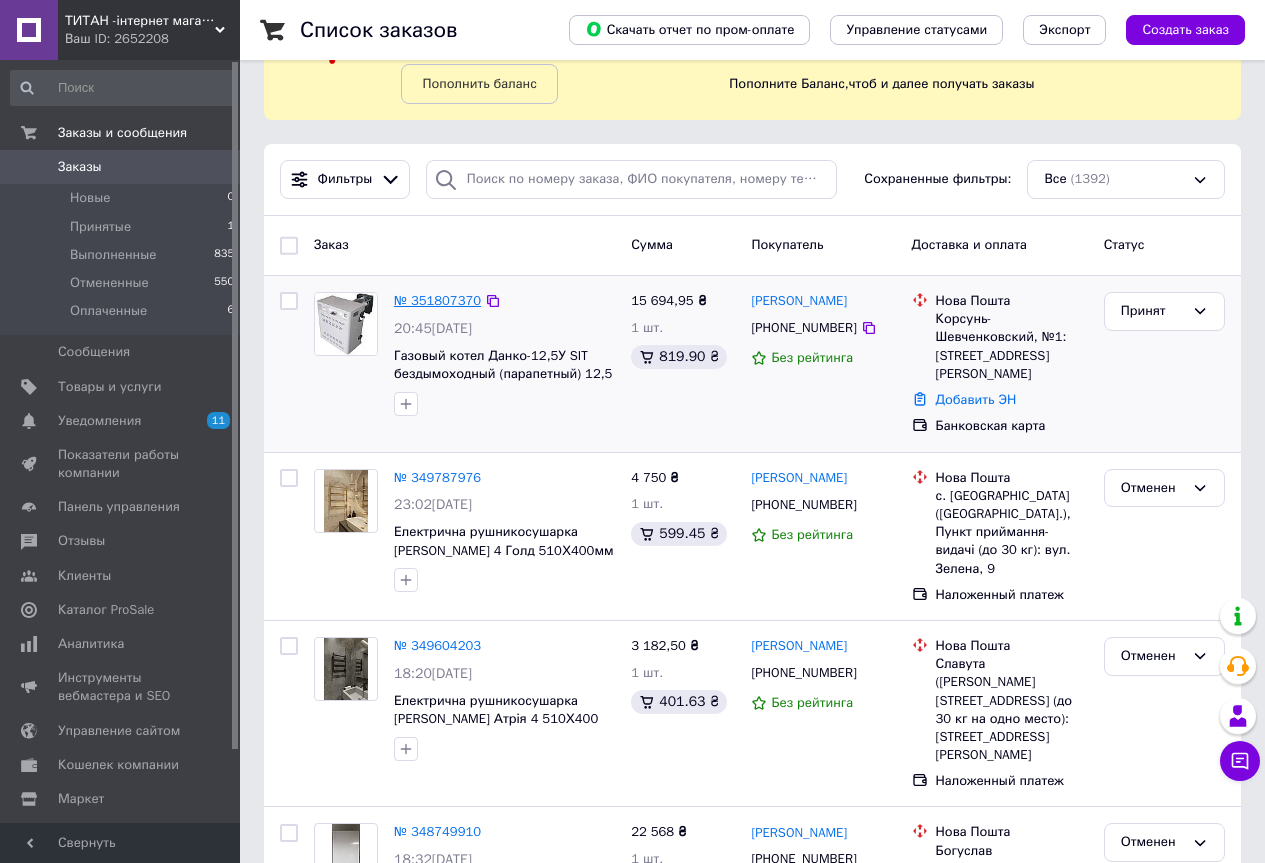 click on "№ 351807370" at bounding box center (437, 300) 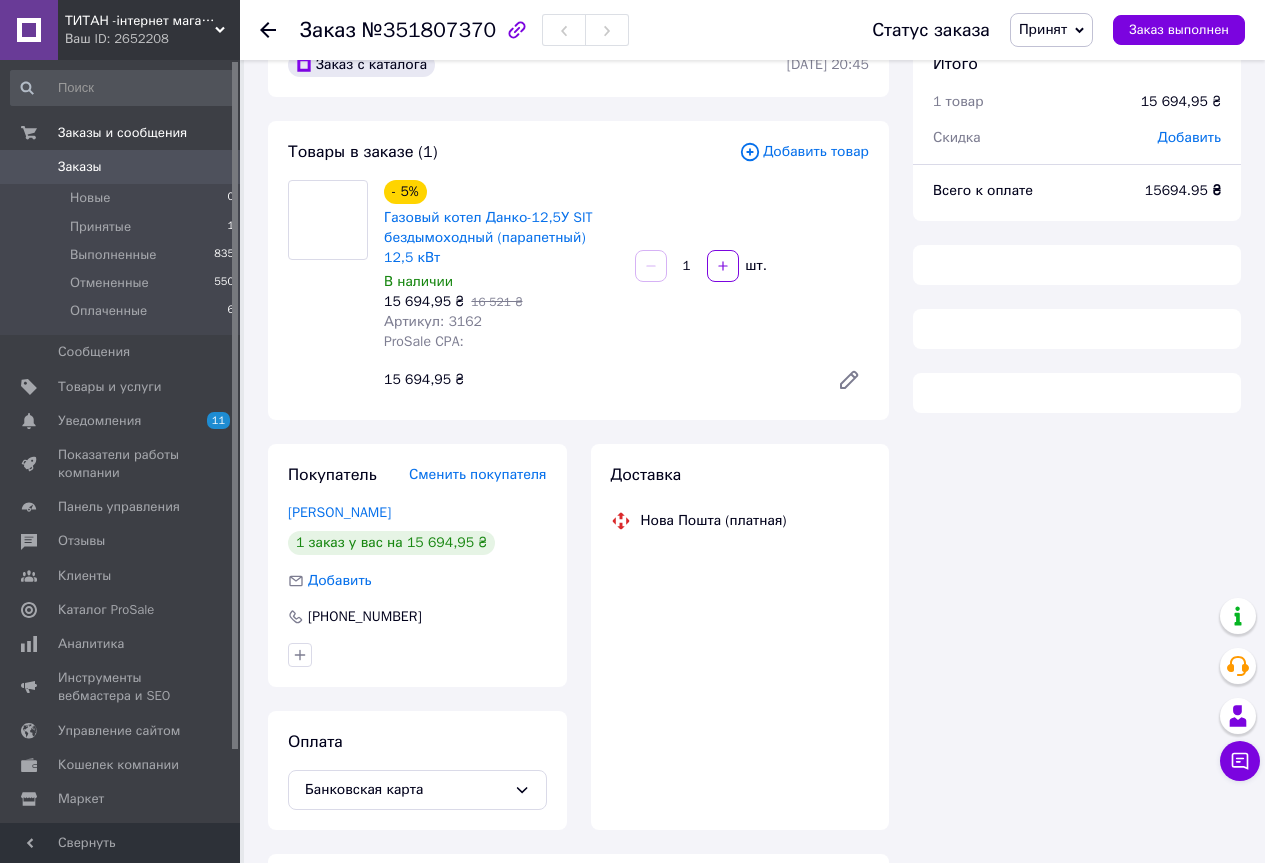 scroll, scrollTop: 100, scrollLeft: 0, axis: vertical 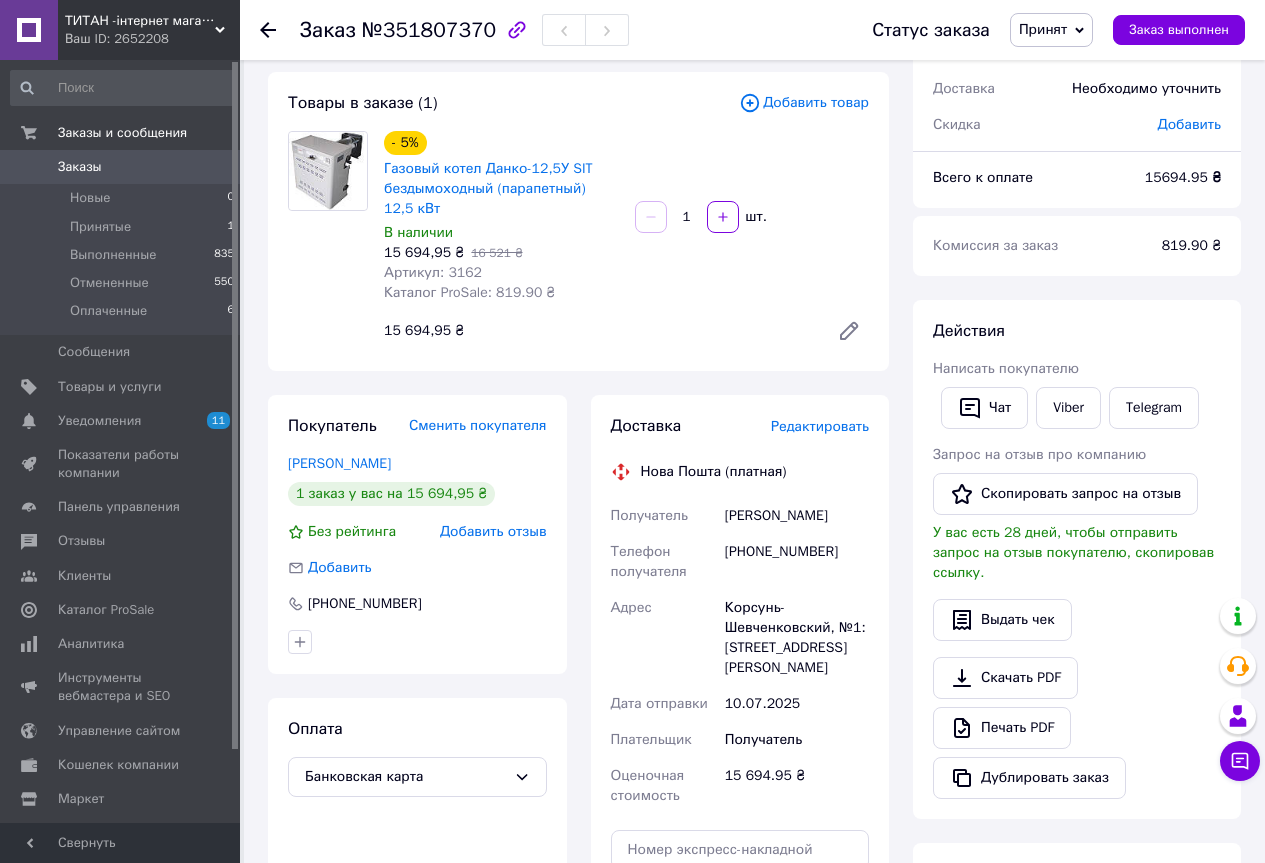 drag, startPoint x: 720, startPoint y: 510, endPoint x: 858, endPoint y: 521, distance: 138.43771 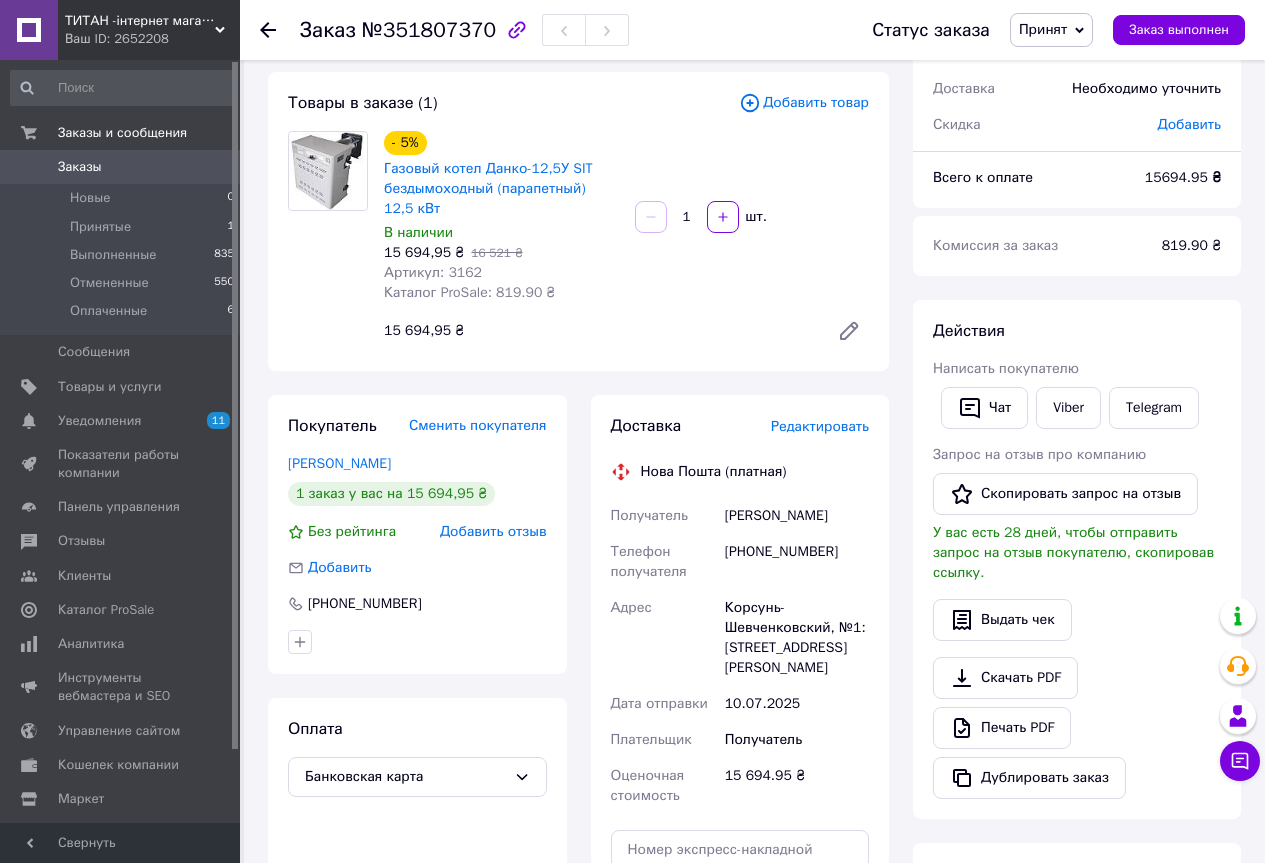 copy on "[PERSON_NAME]" 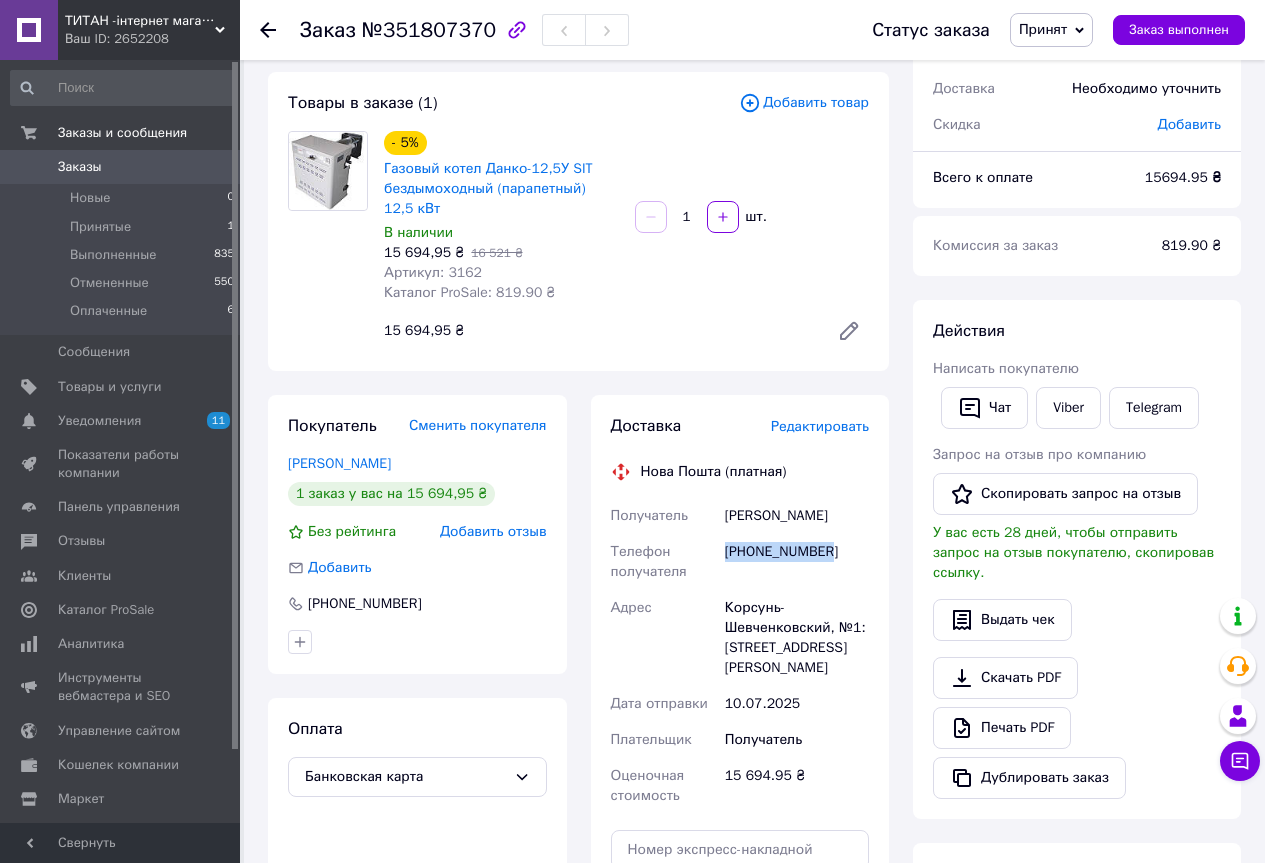 drag, startPoint x: 831, startPoint y: 551, endPoint x: 726, endPoint y: 555, distance: 105.076164 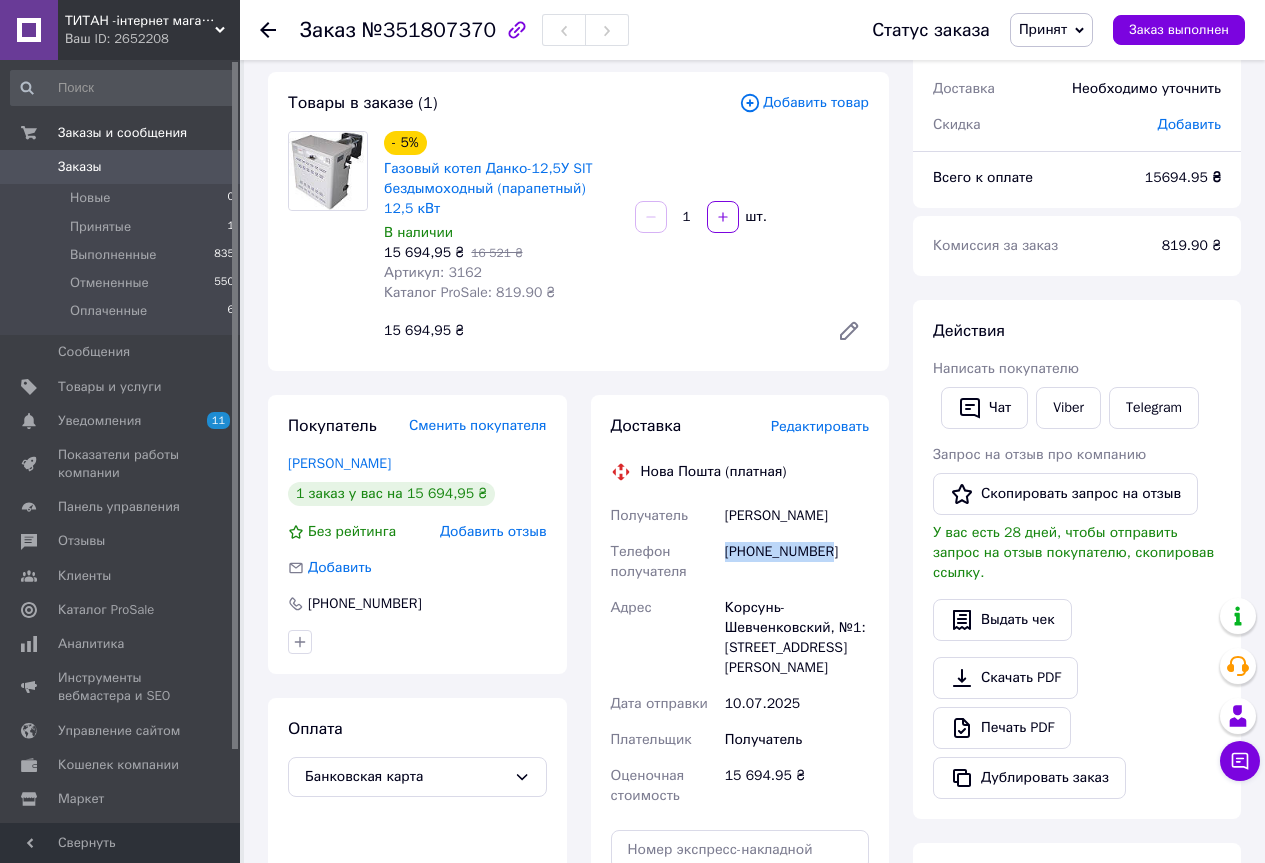 copy on "[PHONE_NUMBER]" 